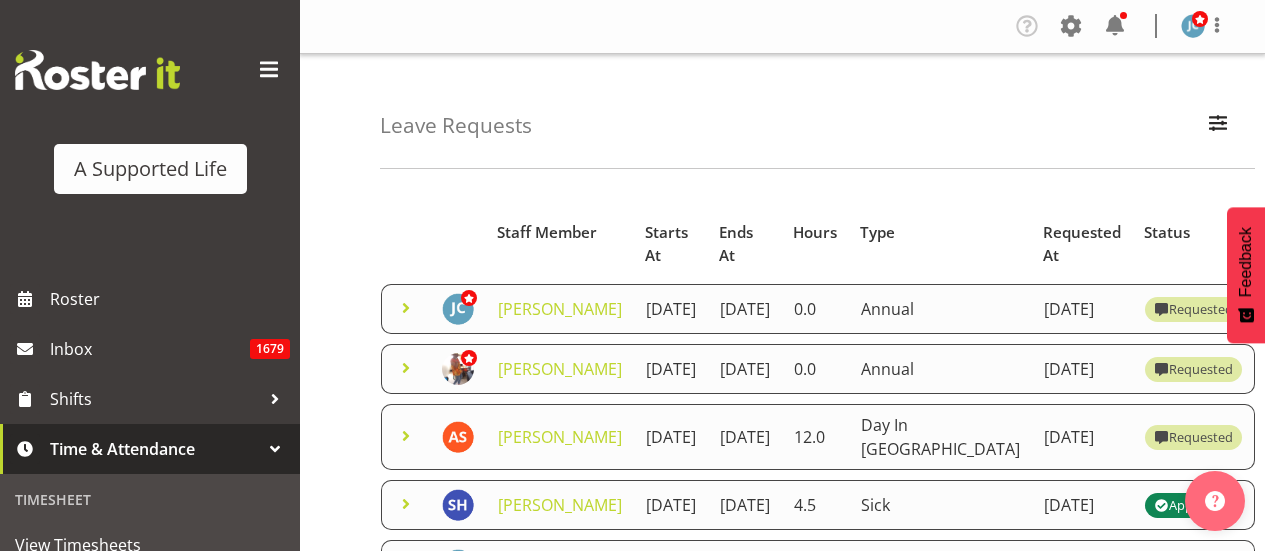 scroll, scrollTop: 0, scrollLeft: 0, axis: both 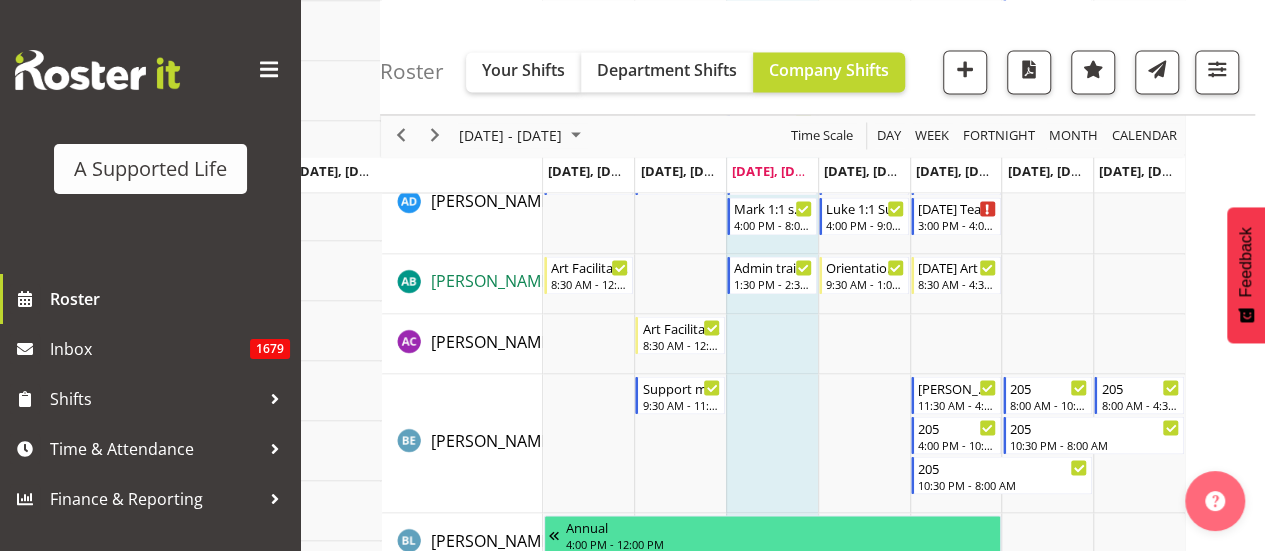 click on "[PERSON_NAME]" at bounding box center (493, 281) 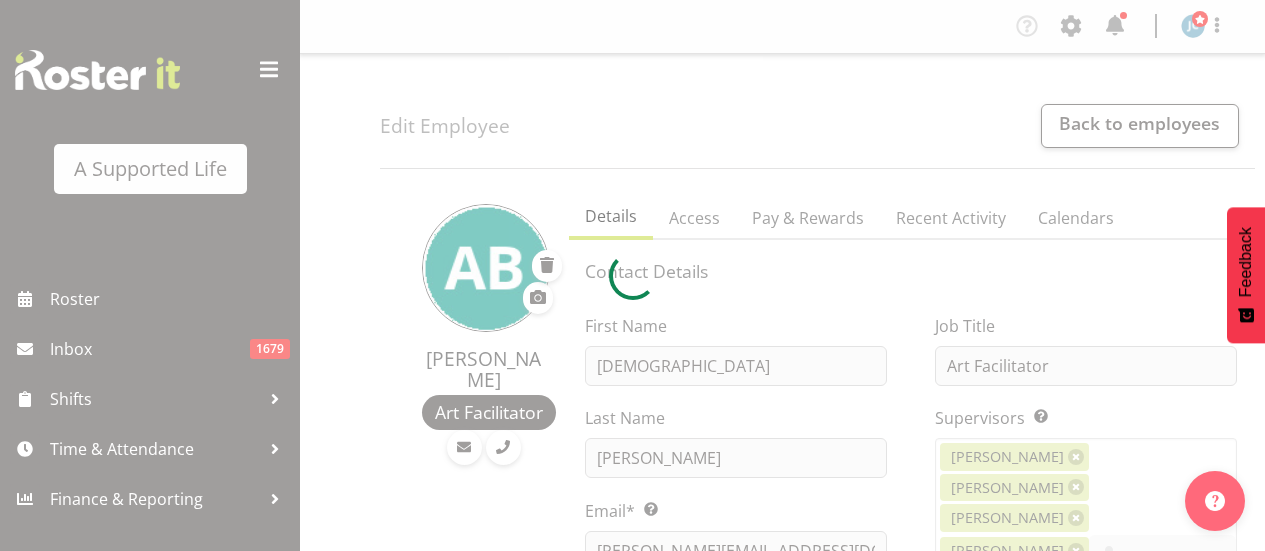 select 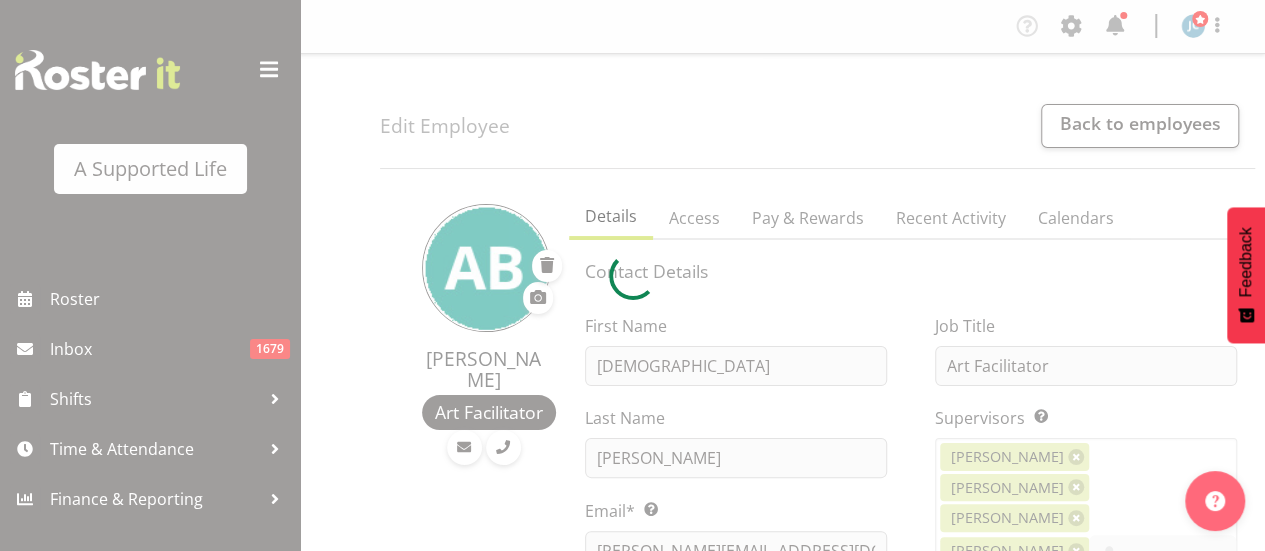 select on "566" 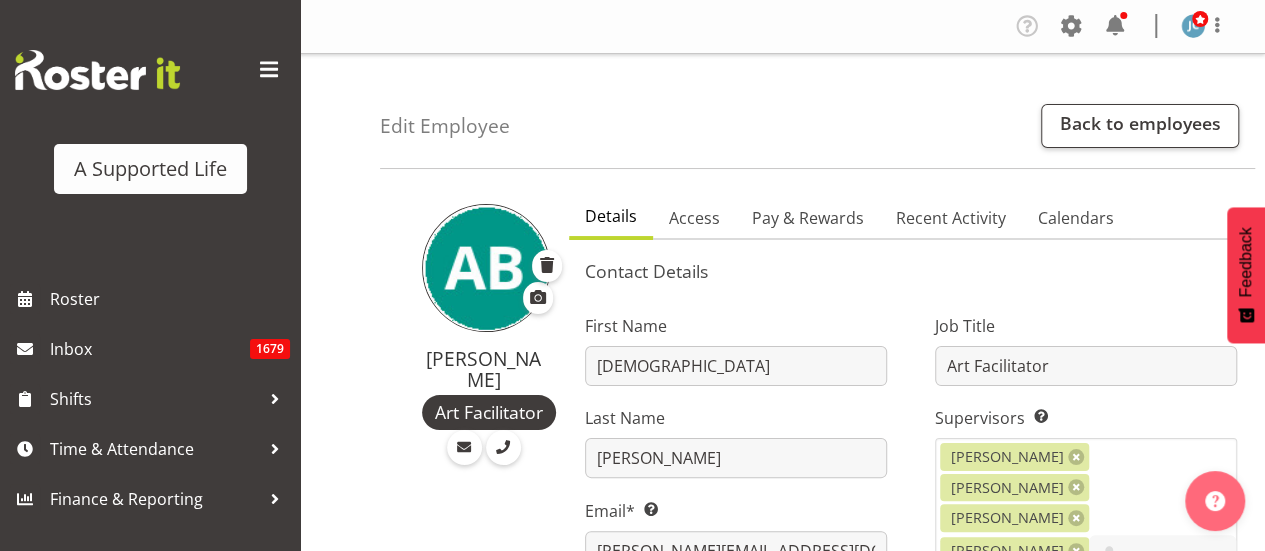select on "924" 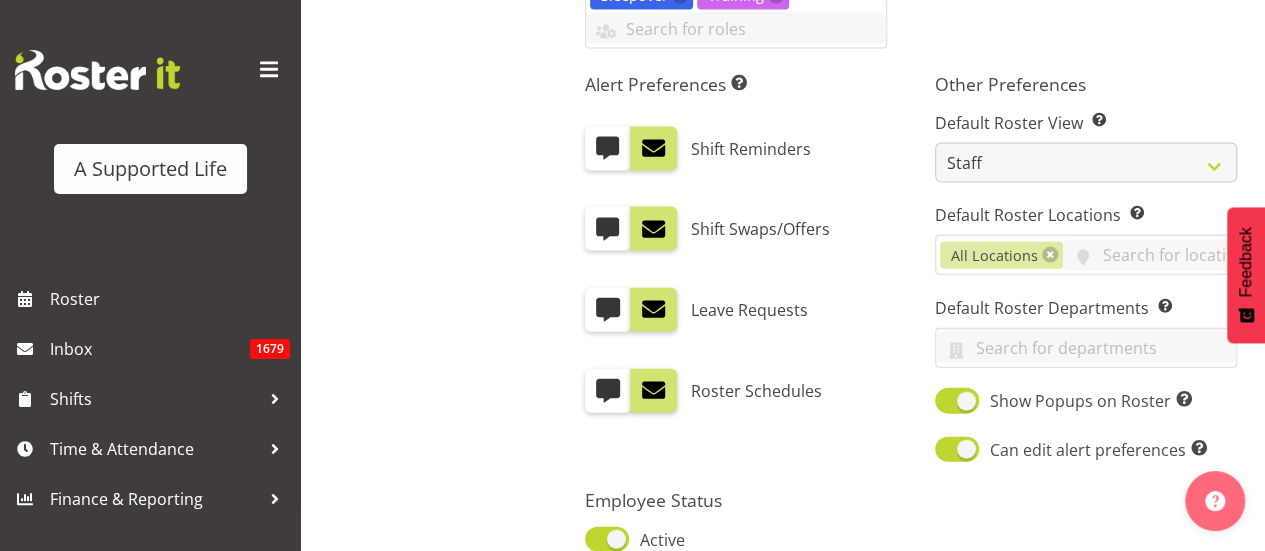 scroll, scrollTop: 2130, scrollLeft: 0, axis: vertical 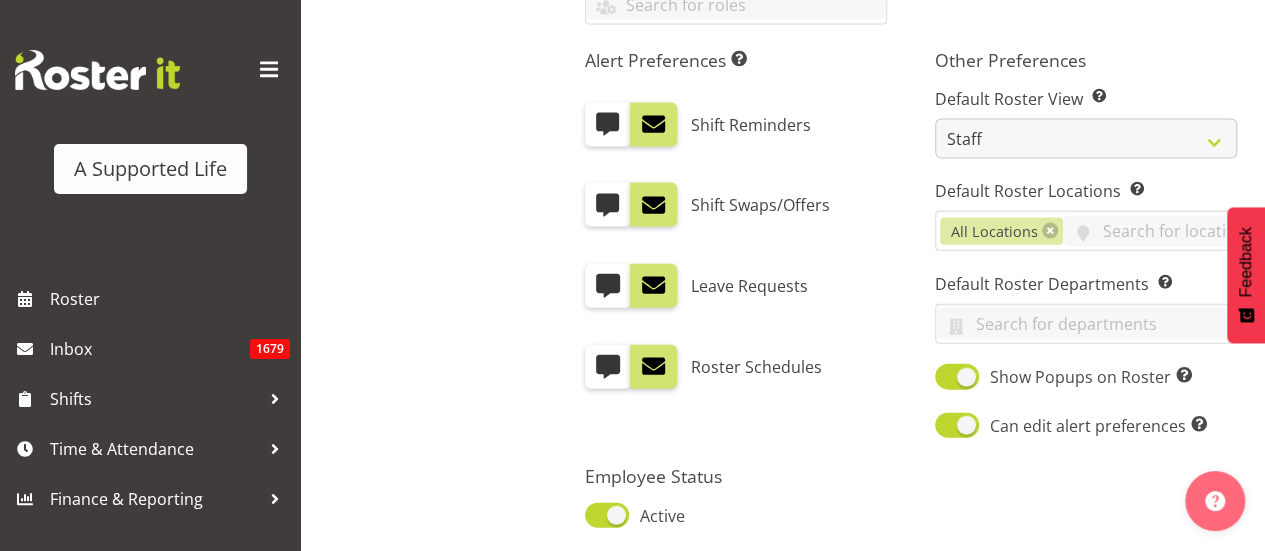 click on "Reset Password" at bounding box center (927, 641) 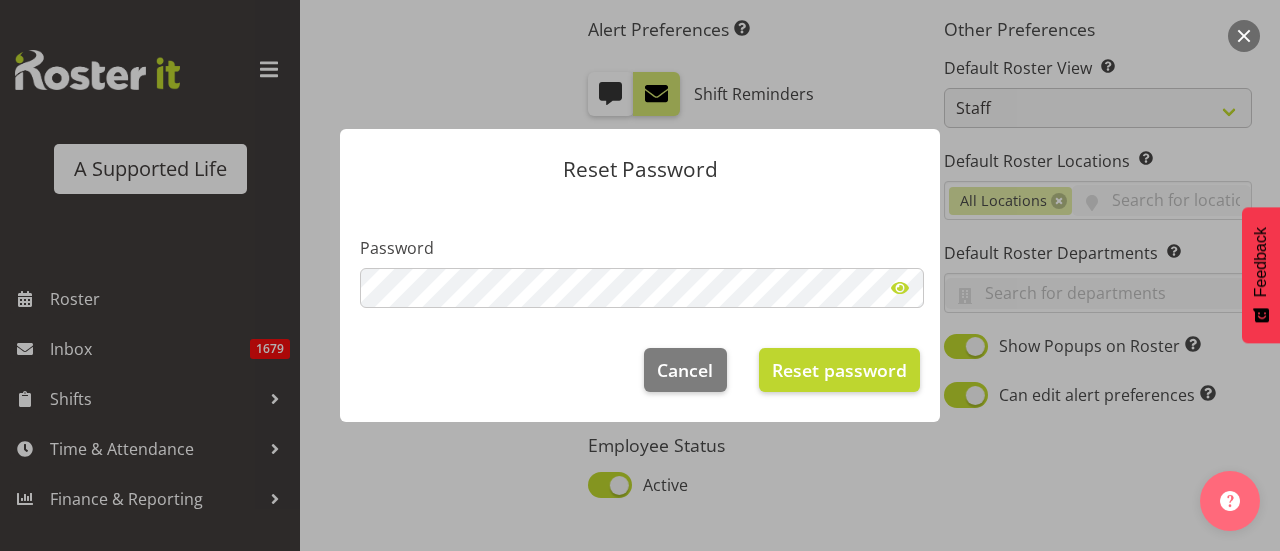 click at bounding box center (900, 288) 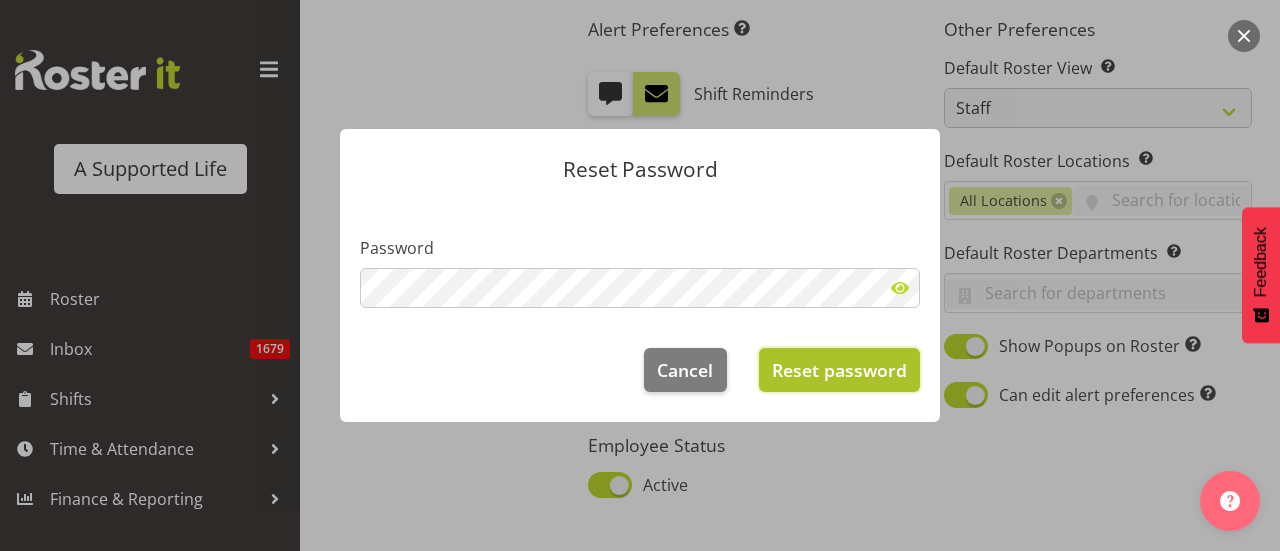 click on "Reset password" at bounding box center [839, 370] 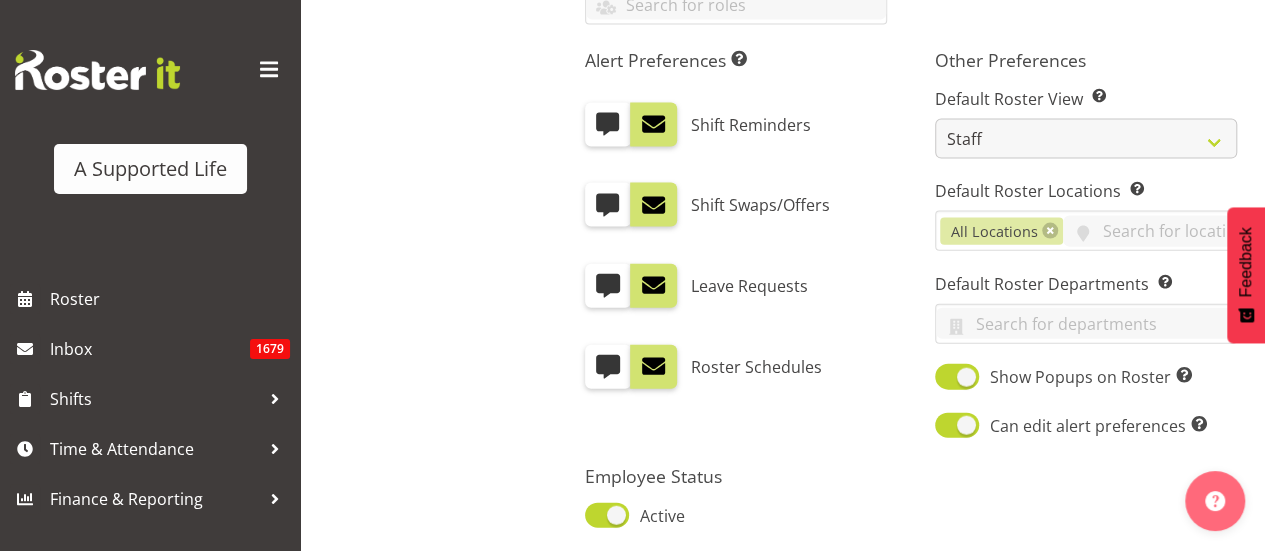 click on "Reset Password" at bounding box center [927, 641] 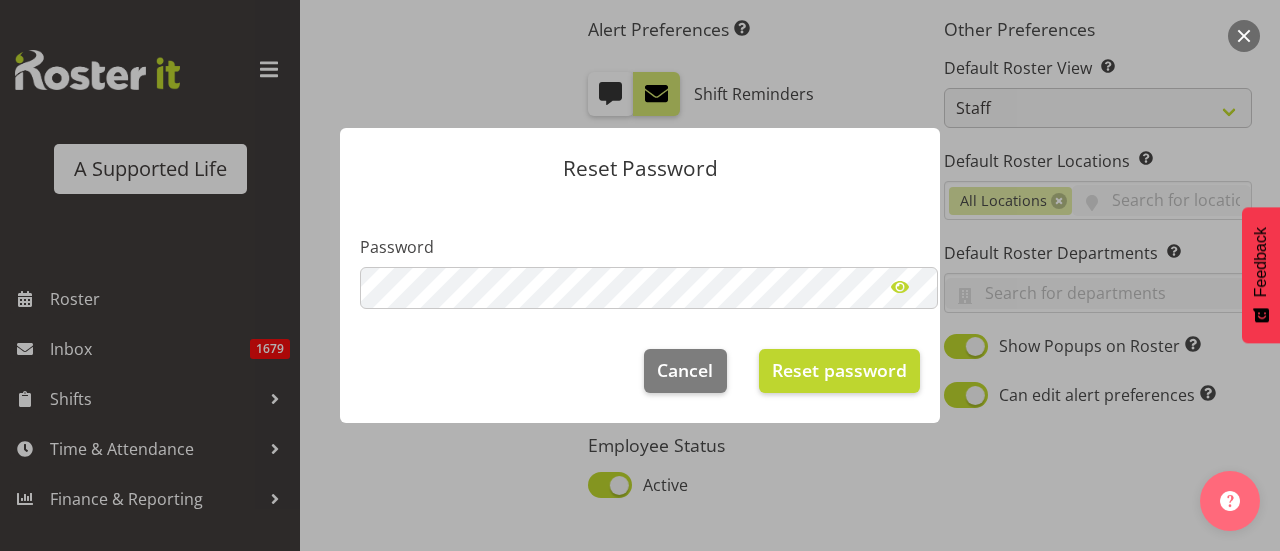 click on "Password" at bounding box center [640, 271] 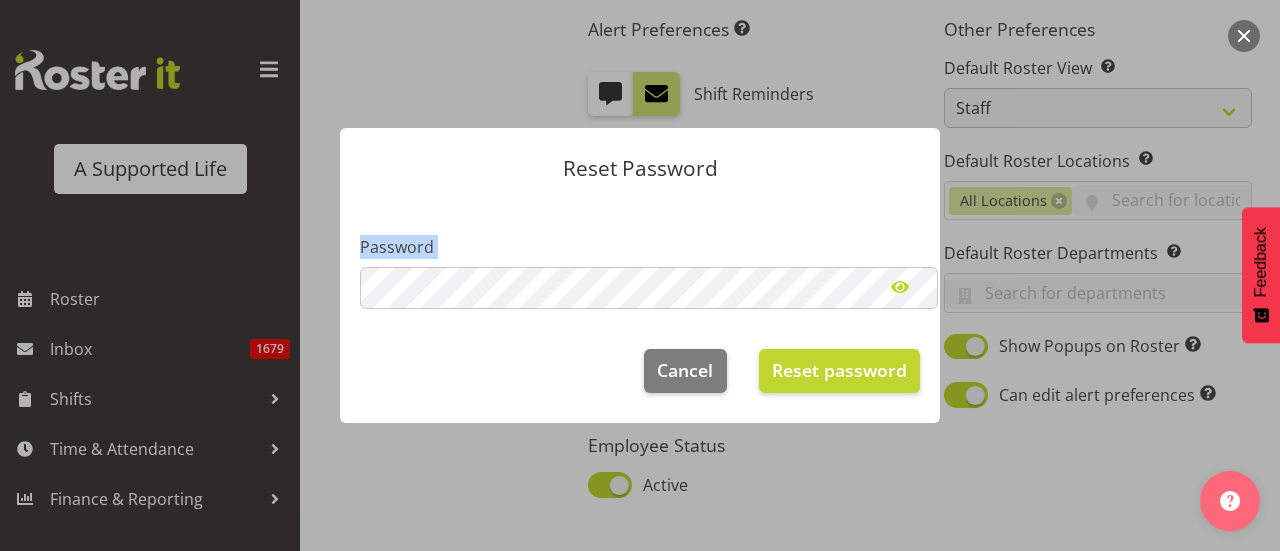 click on "Password" at bounding box center (640, 271) 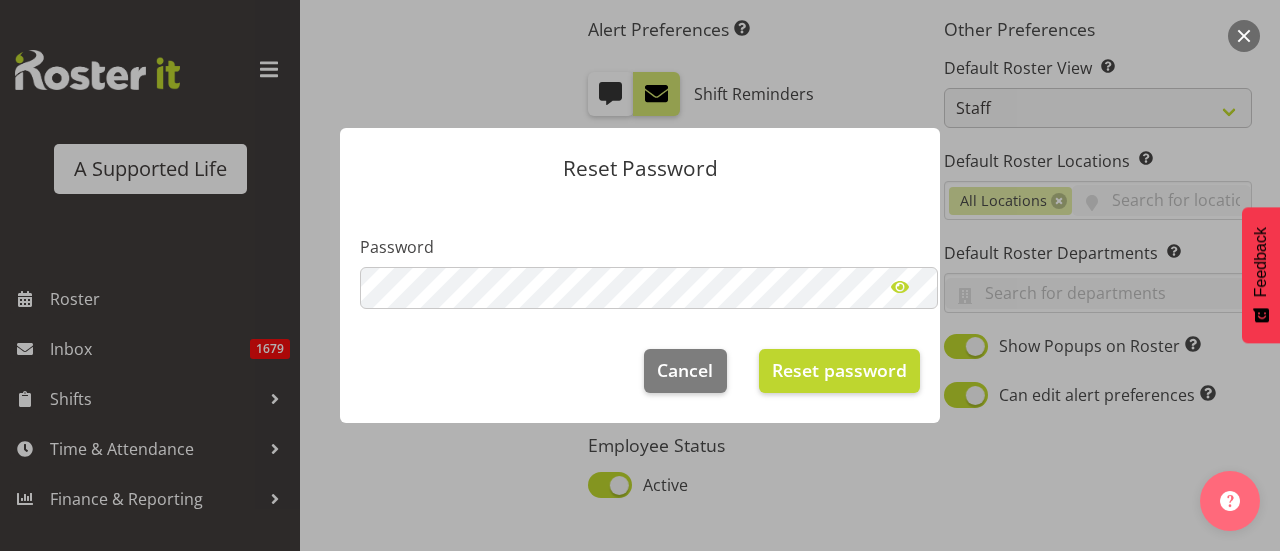 click at bounding box center [900, 287] 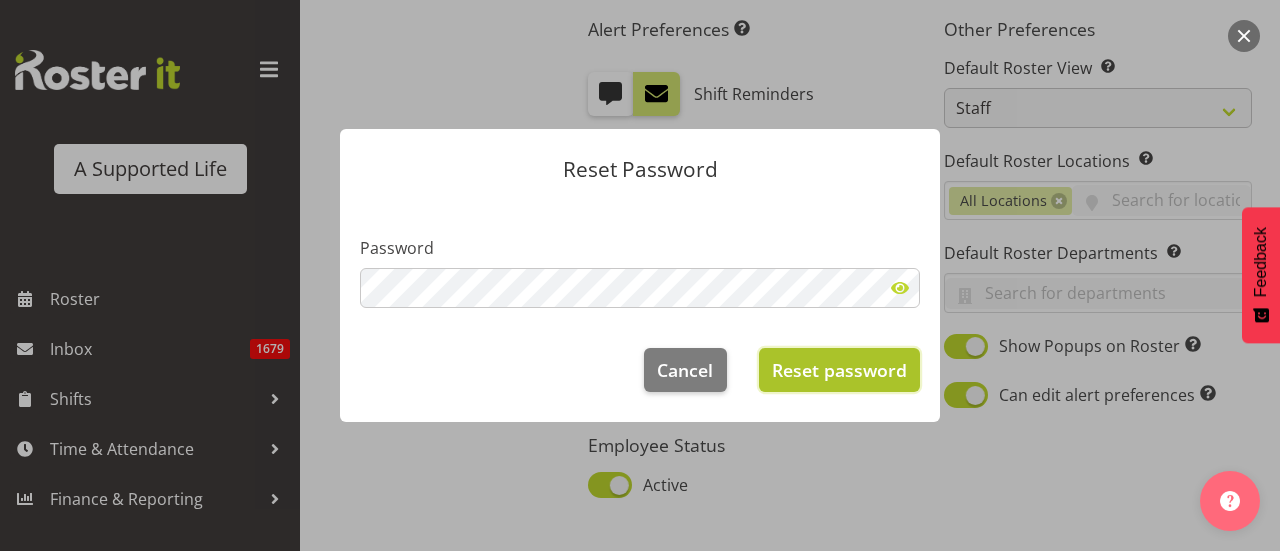 click on "Reset password" at bounding box center (839, 370) 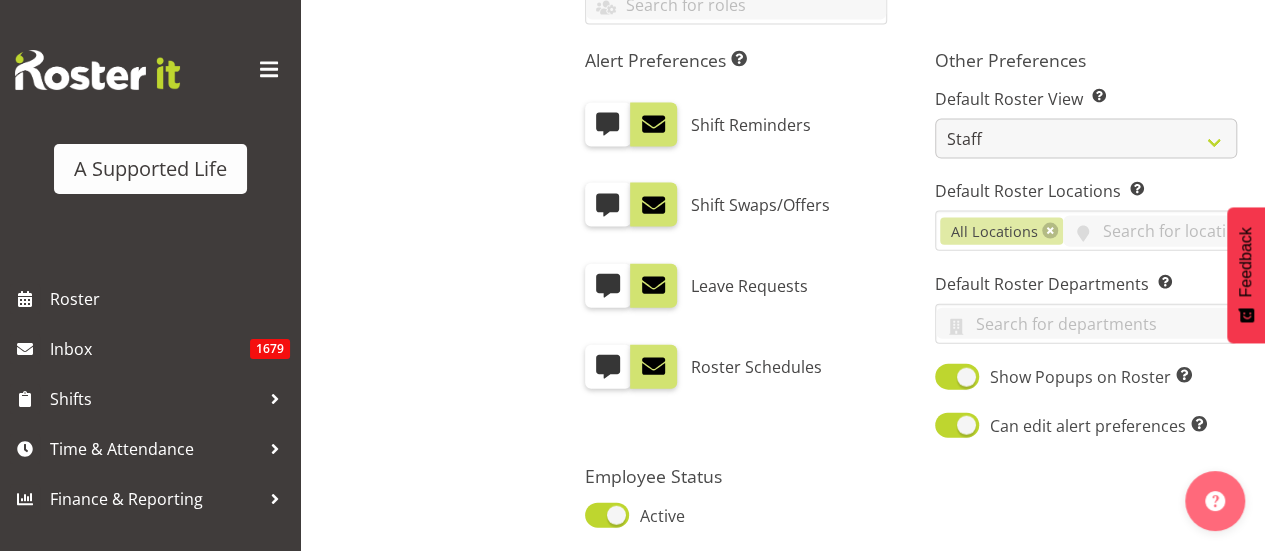 click on "Save" at bounding box center (1161, 641) 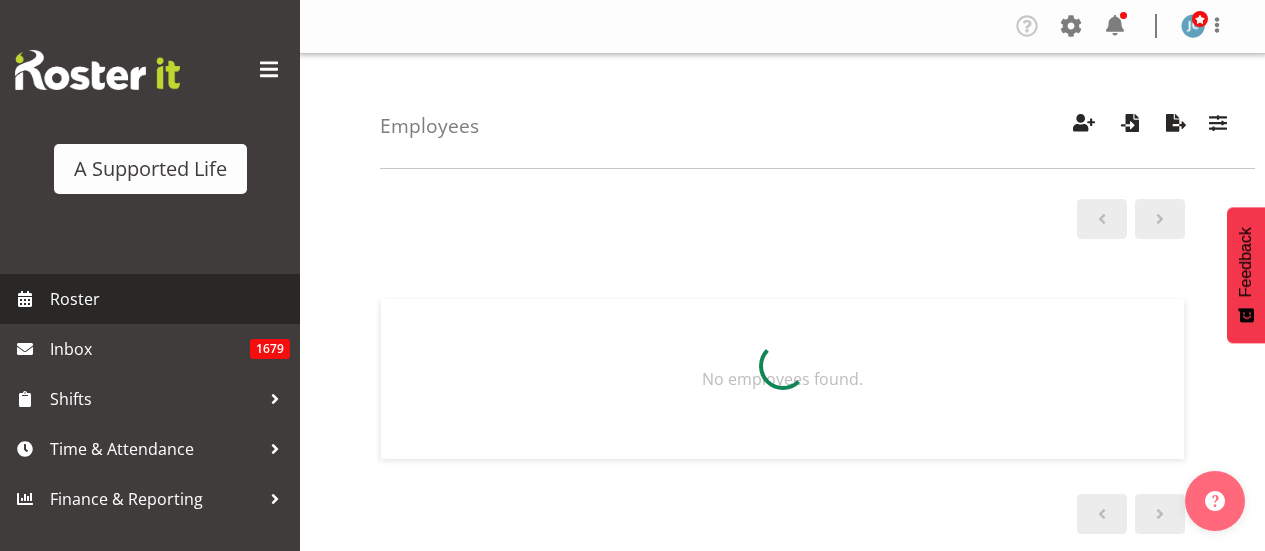 scroll, scrollTop: 0, scrollLeft: 0, axis: both 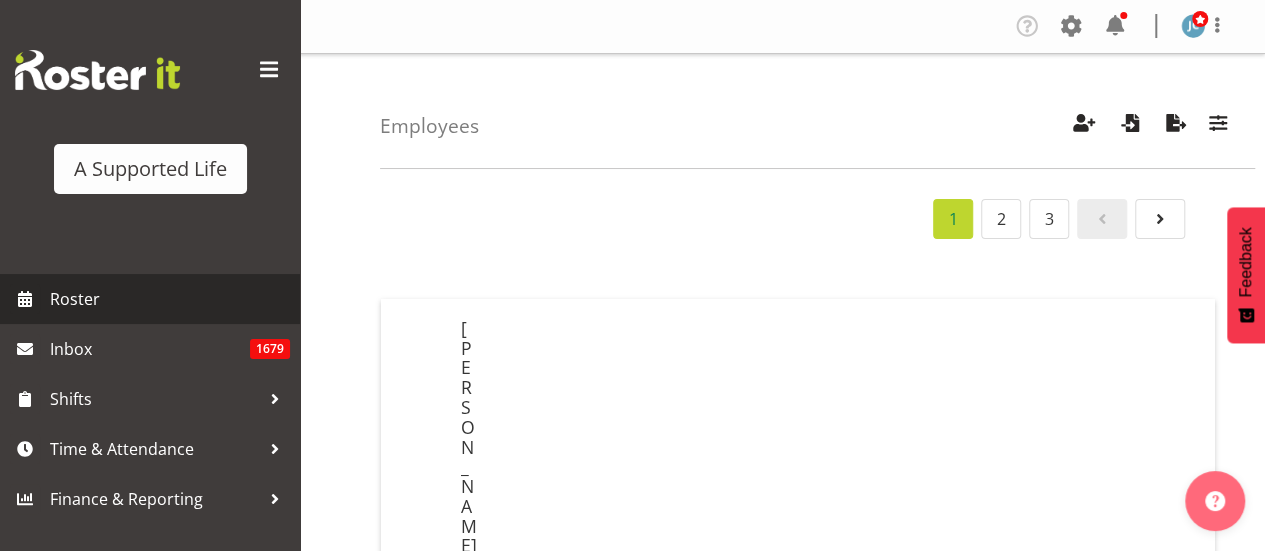 click on "Roster" at bounding box center (170, 299) 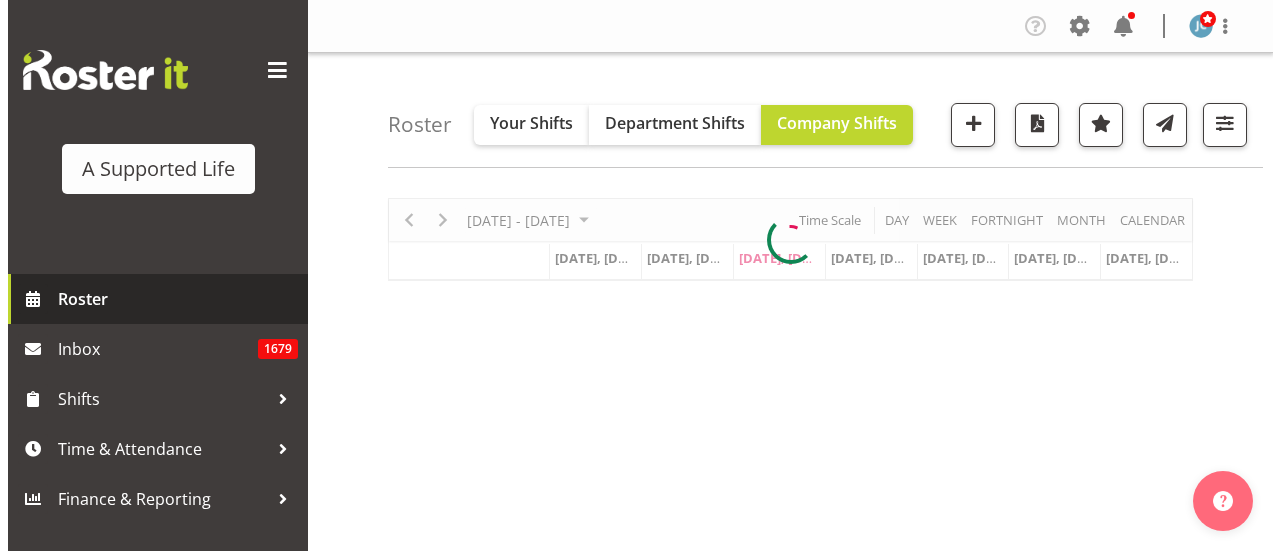 scroll, scrollTop: 0, scrollLeft: 0, axis: both 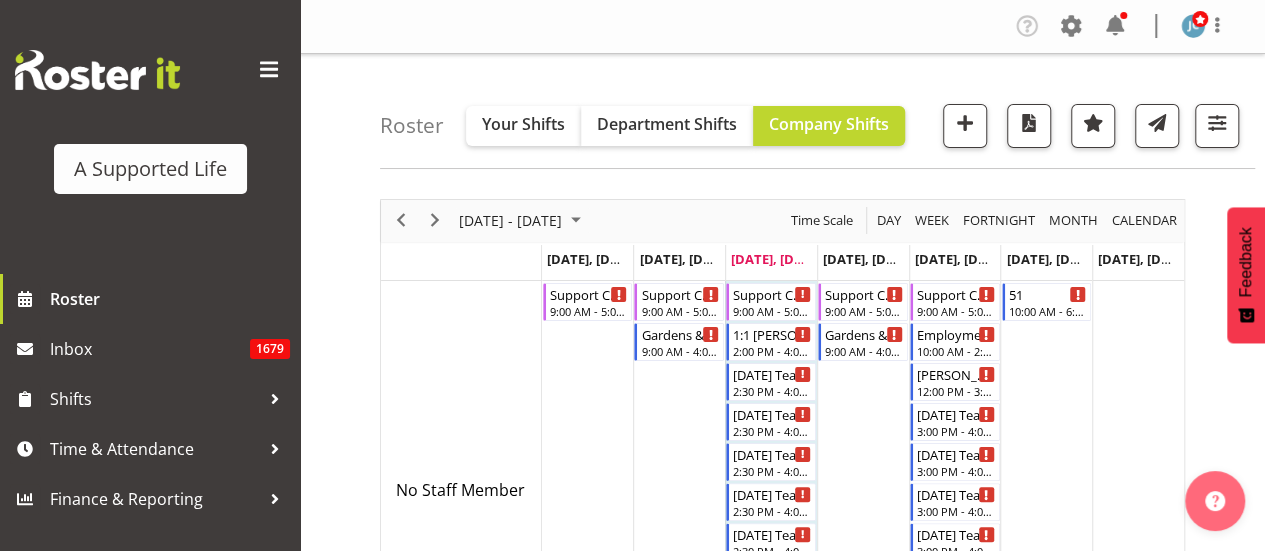 click at bounding box center (0, 0) 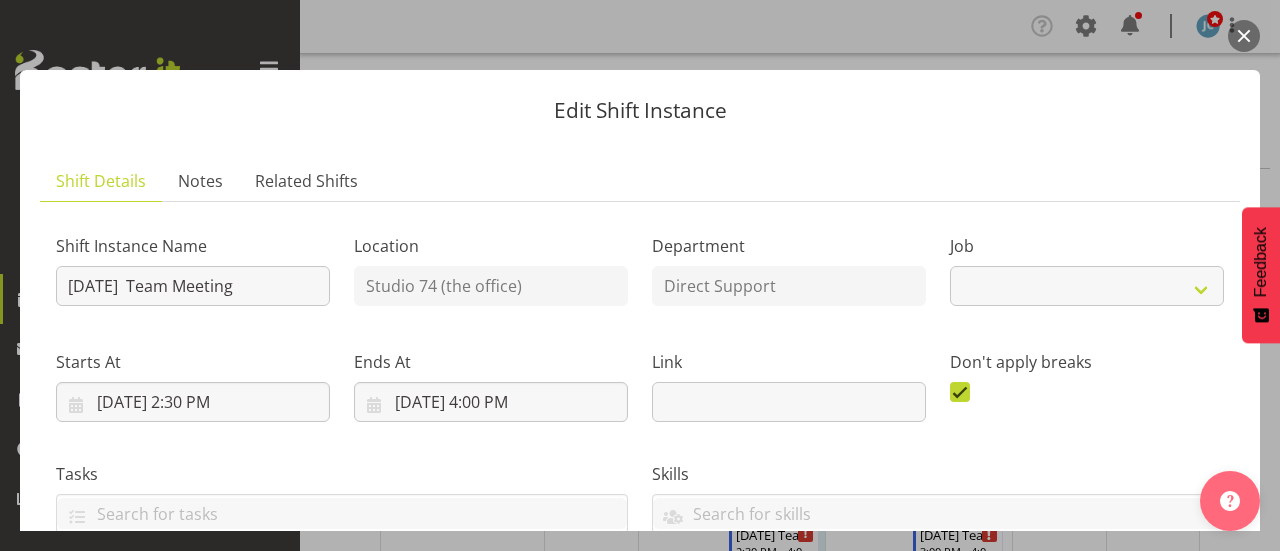 select on "4112" 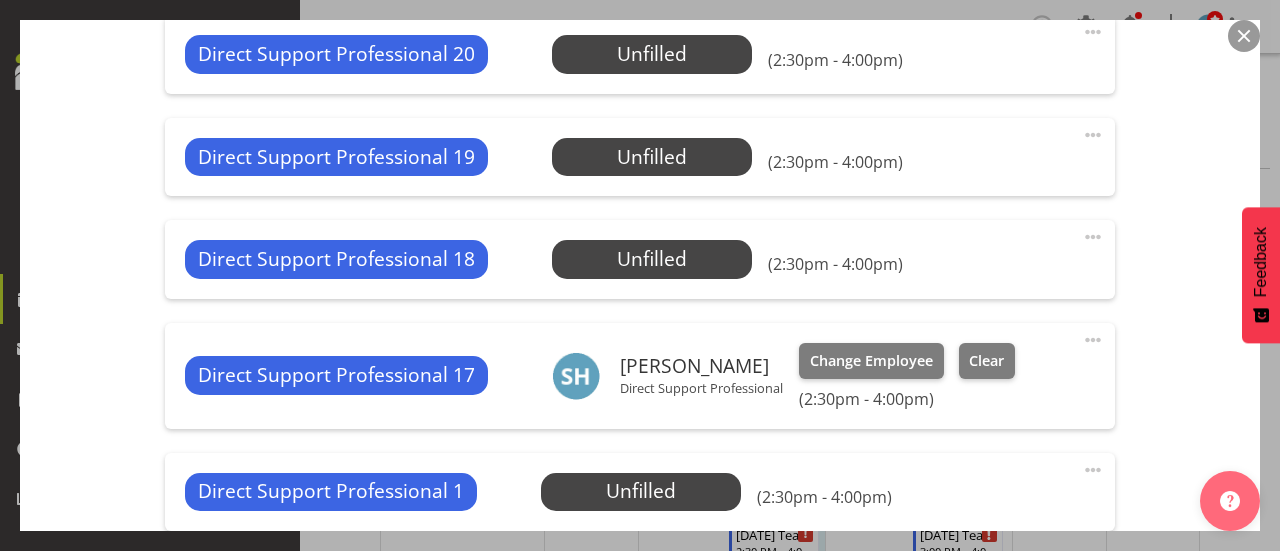 scroll, scrollTop: 1866, scrollLeft: 0, axis: vertical 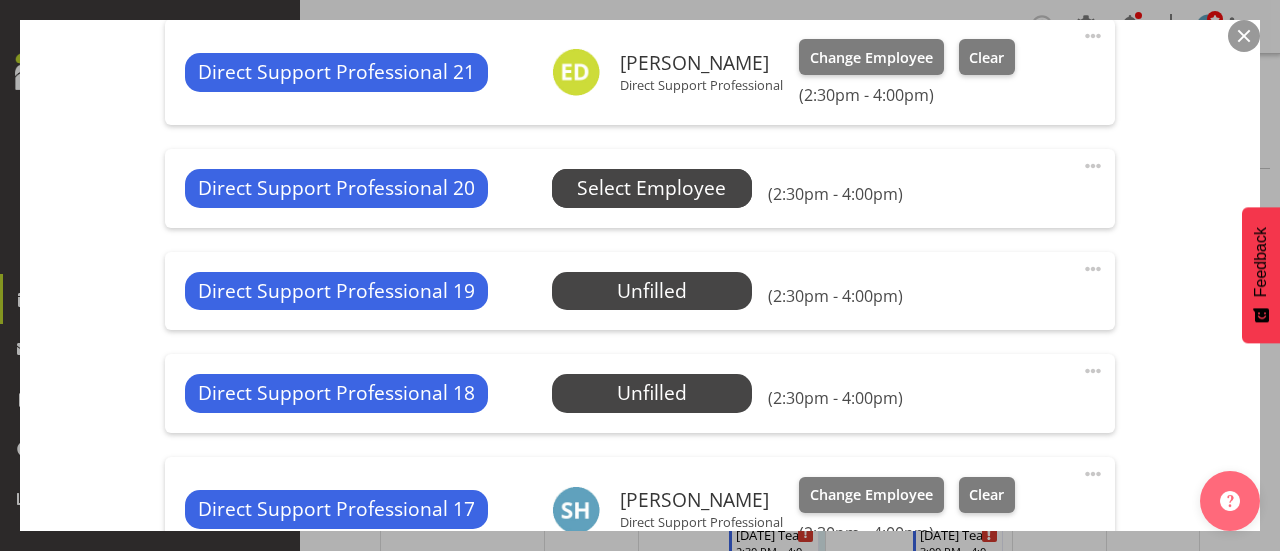 click on "Select Employee" at bounding box center (651, 188) 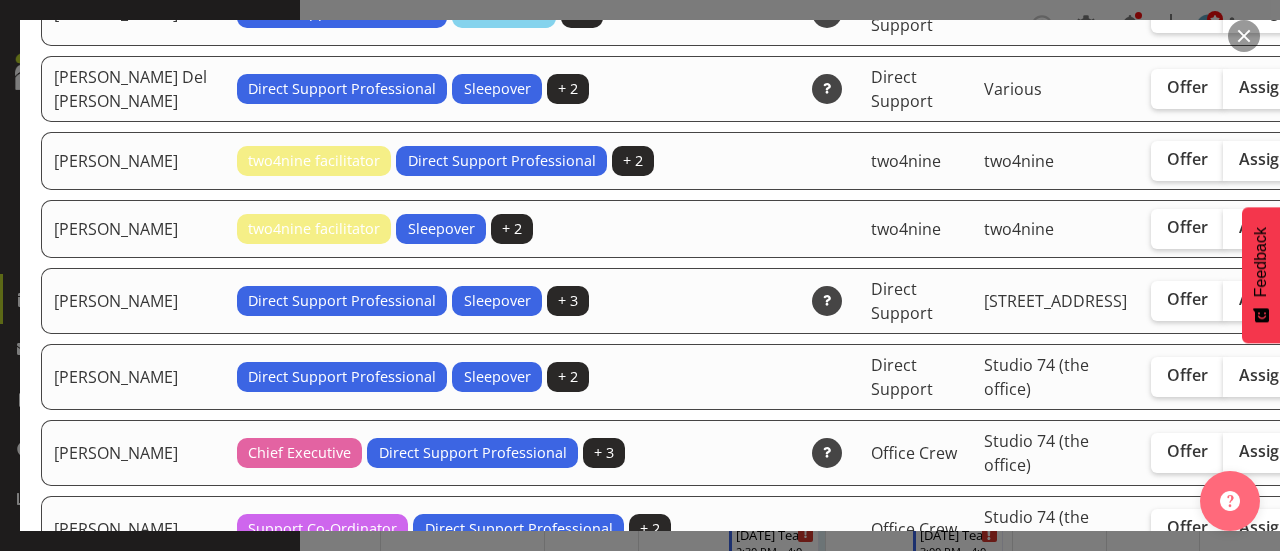 scroll, scrollTop: 400, scrollLeft: 0, axis: vertical 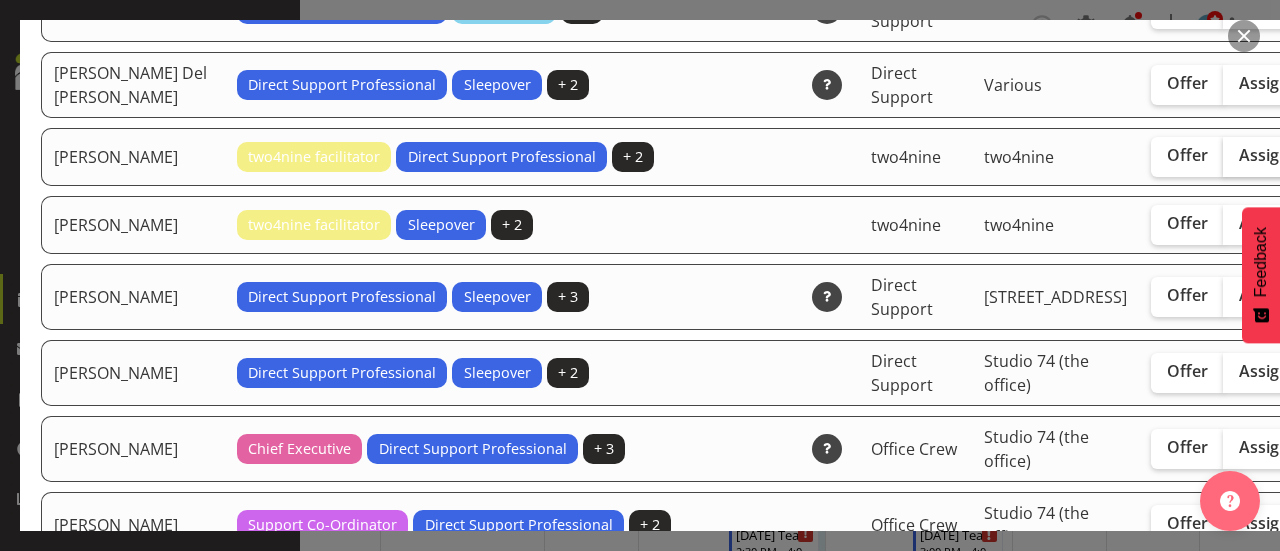 click on "Assign" at bounding box center (1264, 155) 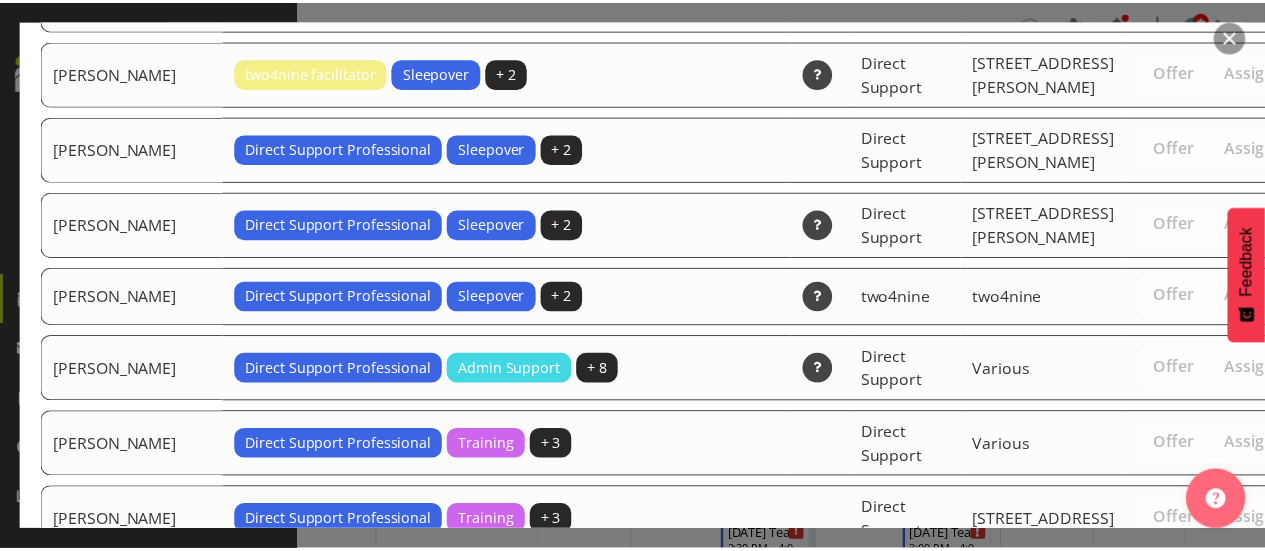 scroll, scrollTop: 5270, scrollLeft: 0, axis: vertical 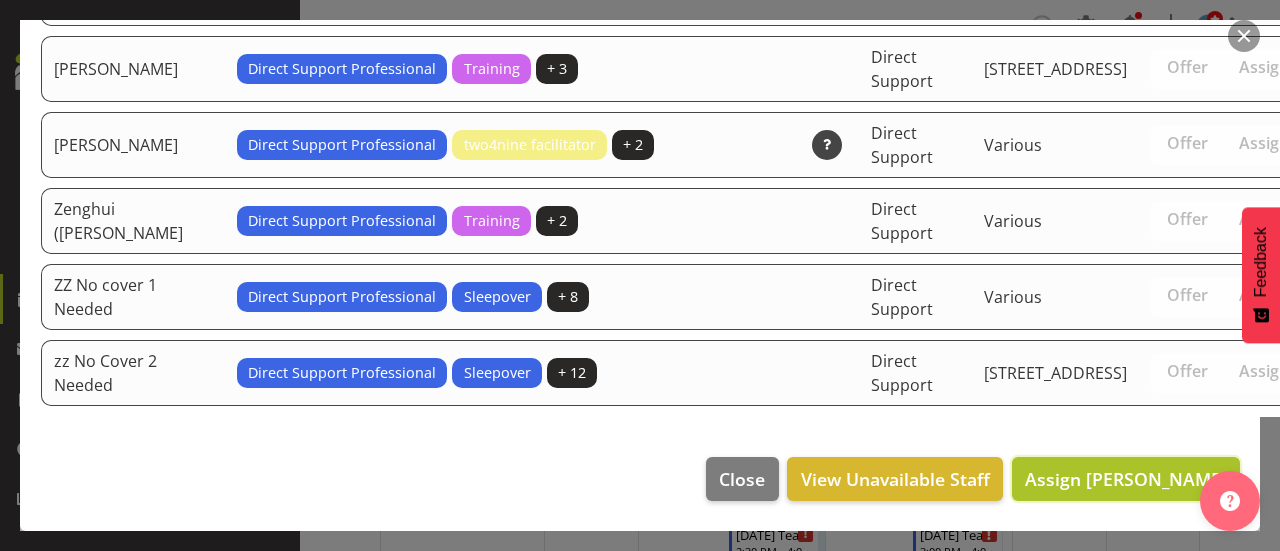click on "Assign Arian Baynes" at bounding box center [1126, 479] 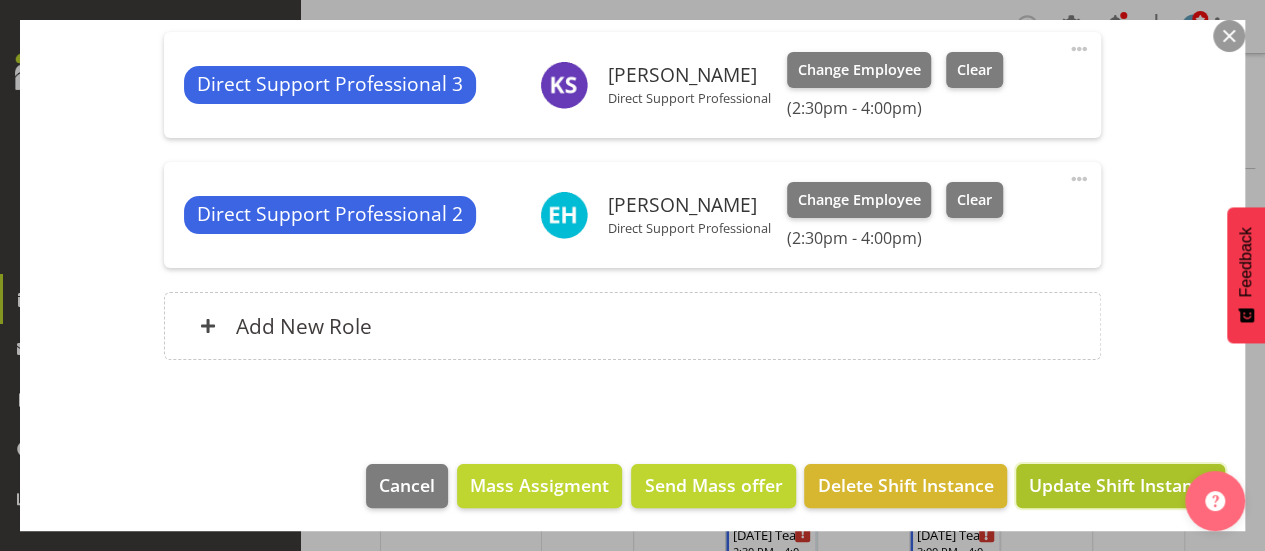 click on "Update Shift Instance" at bounding box center [1120, 485] 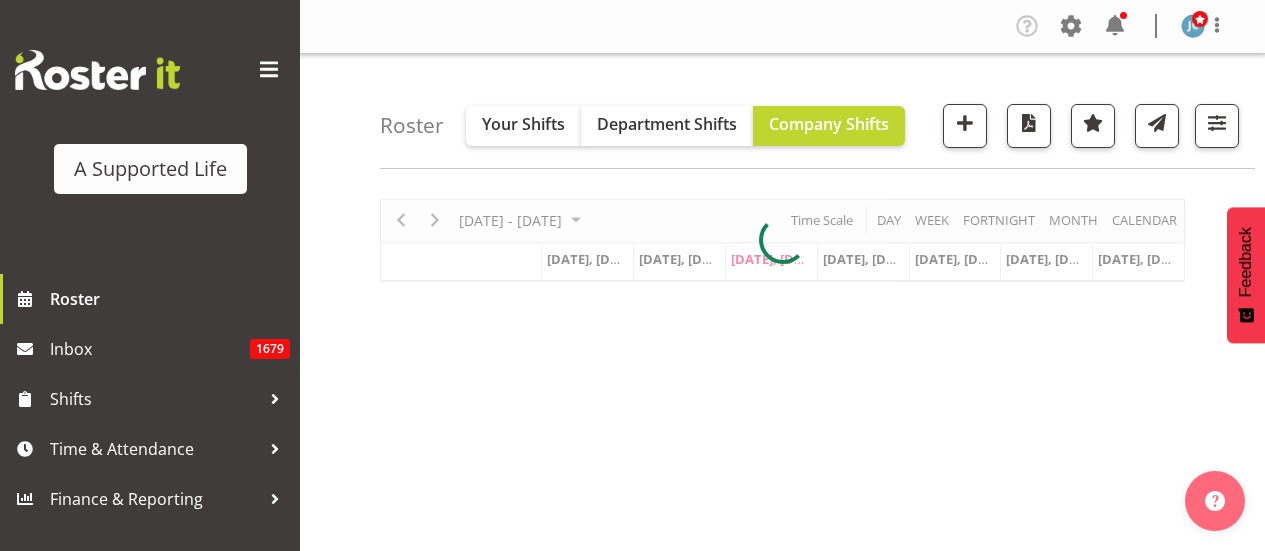 scroll, scrollTop: 0, scrollLeft: 0, axis: both 